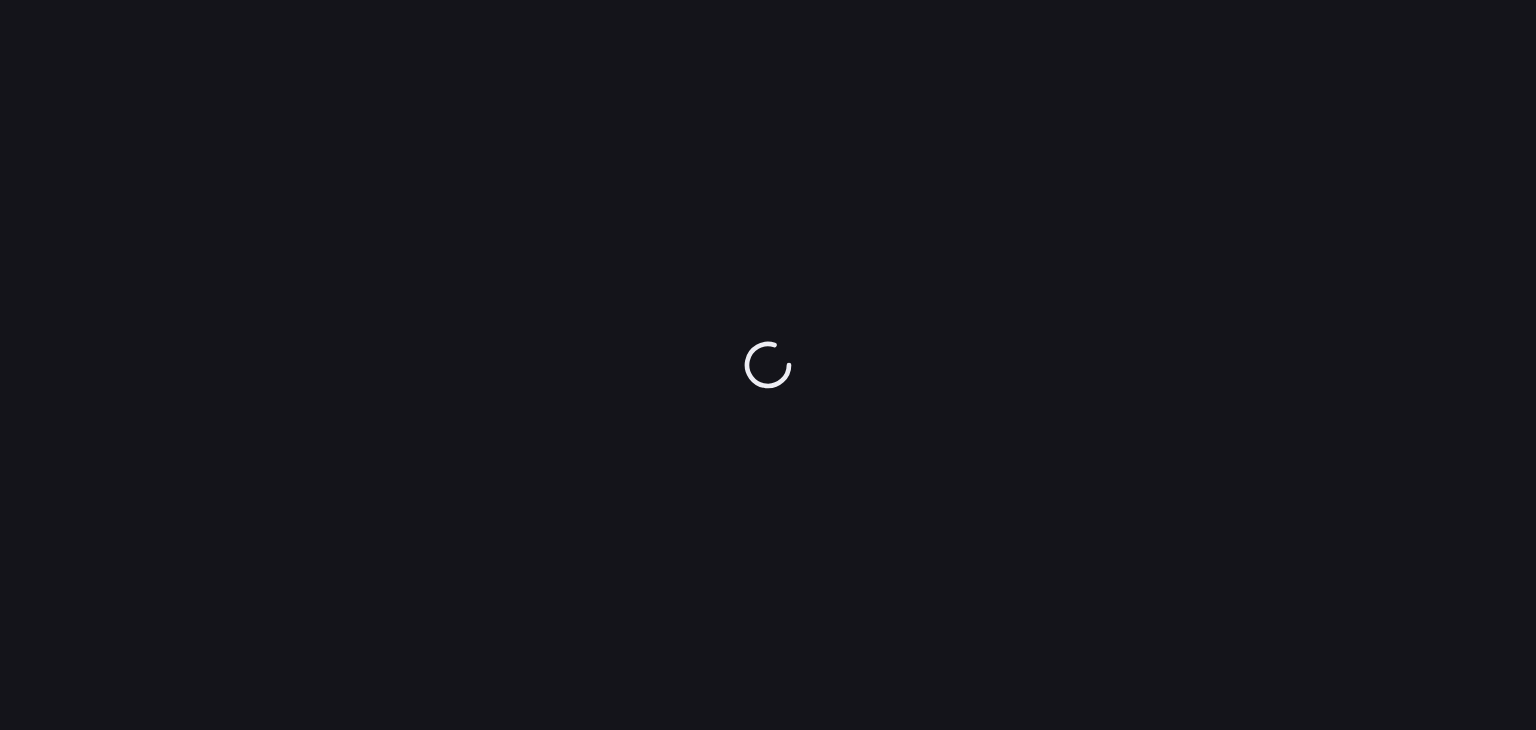 scroll, scrollTop: 0, scrollLeft: 0, axis: both 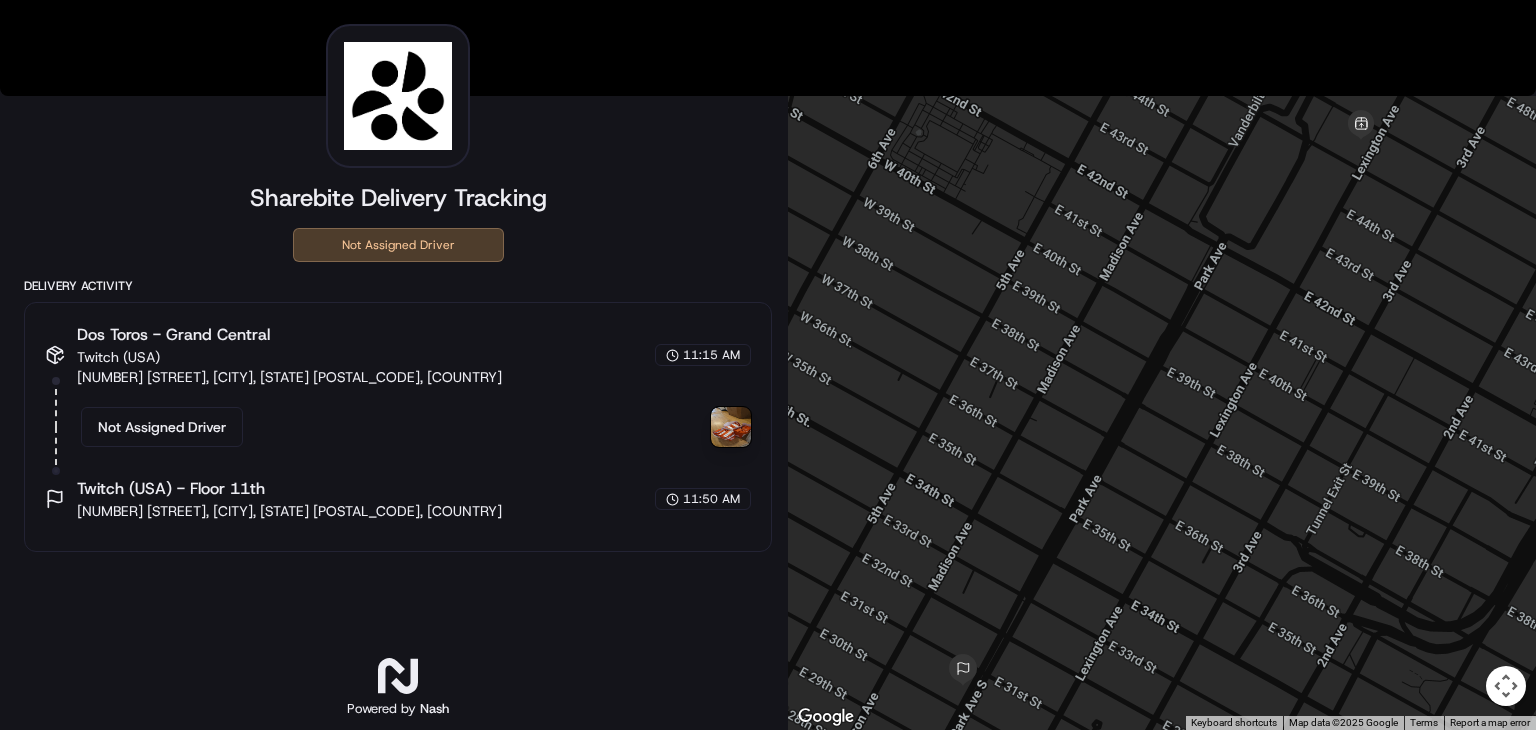 click at bounding box center [731, 427] 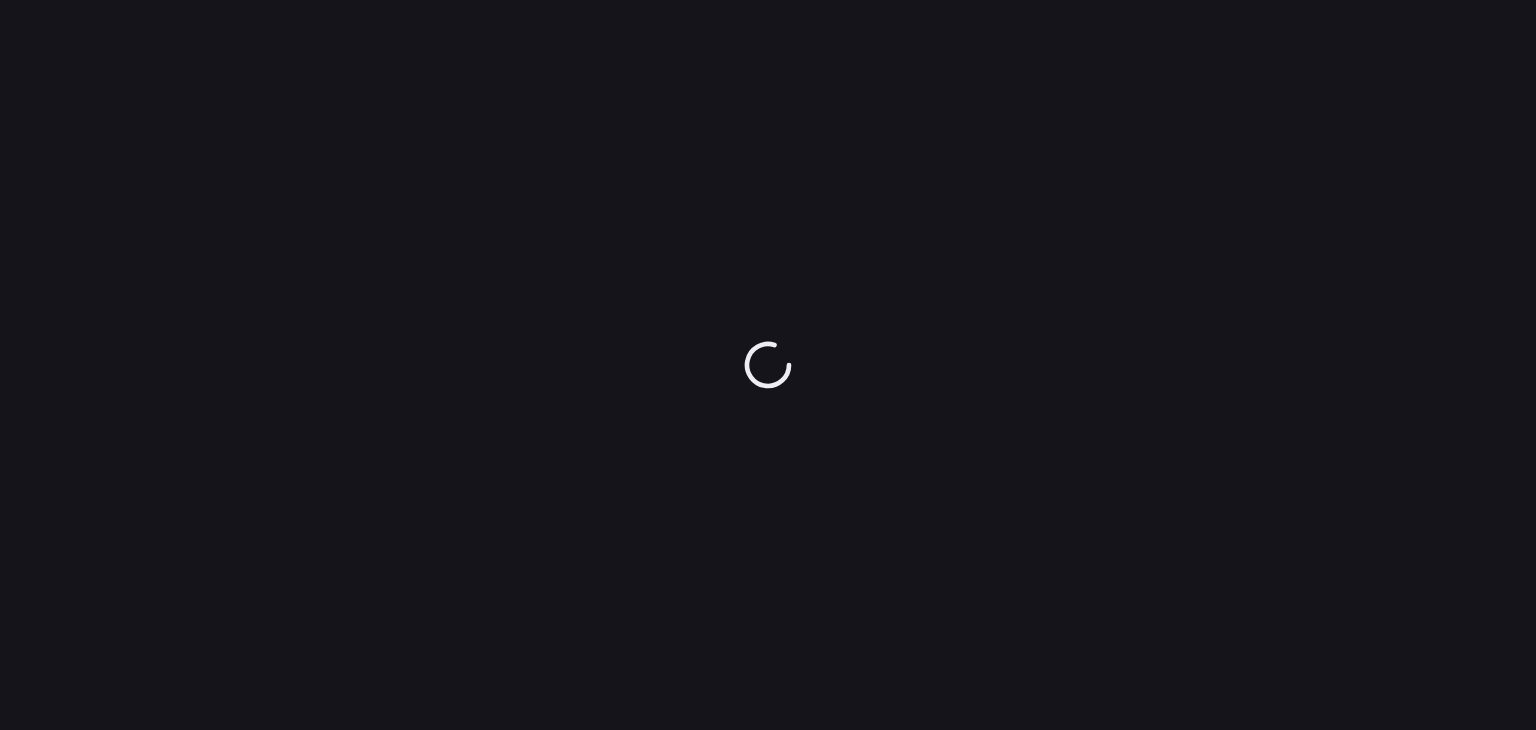 scroll, scrollTop: 0, scrollLeft: 0, axis: both 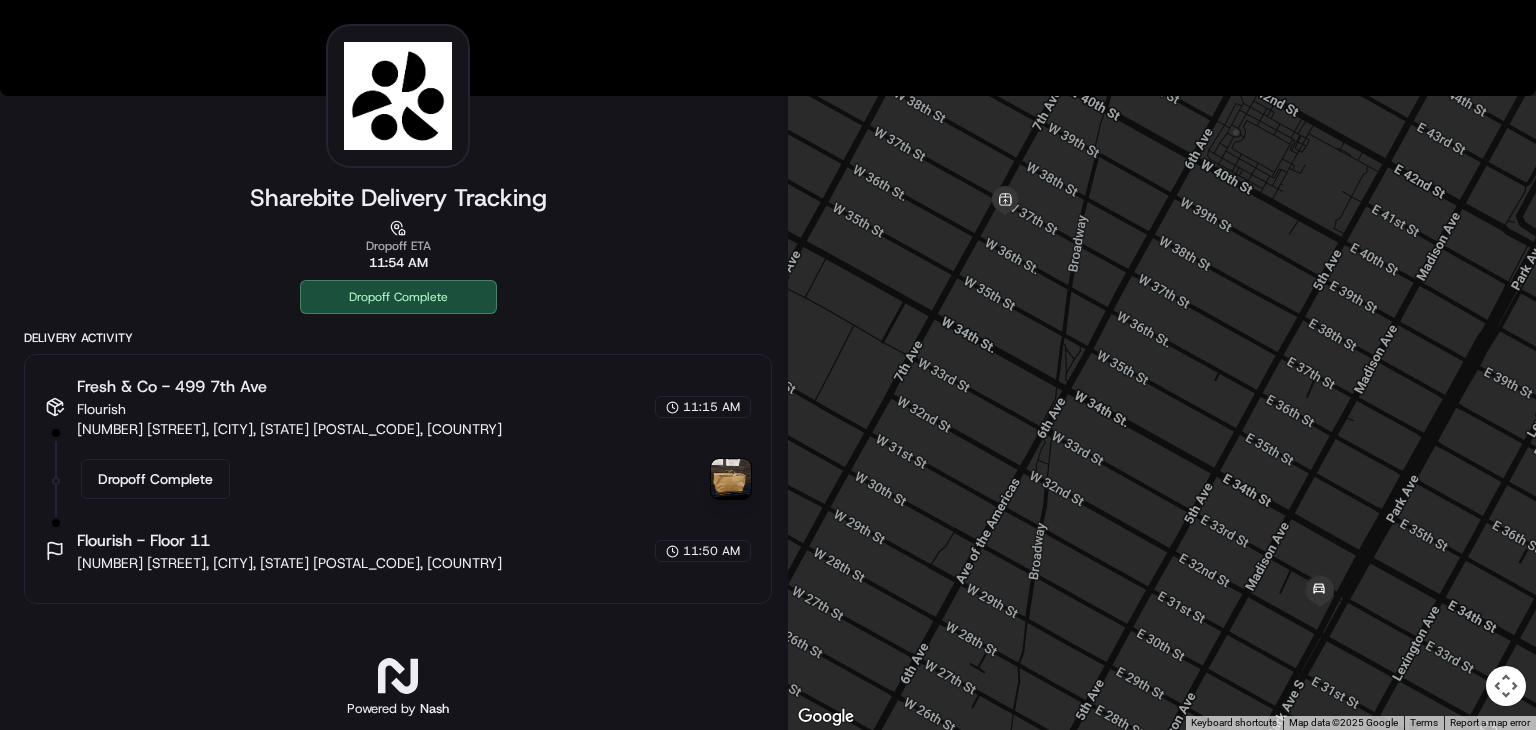 click at bounding box center (731, 479) 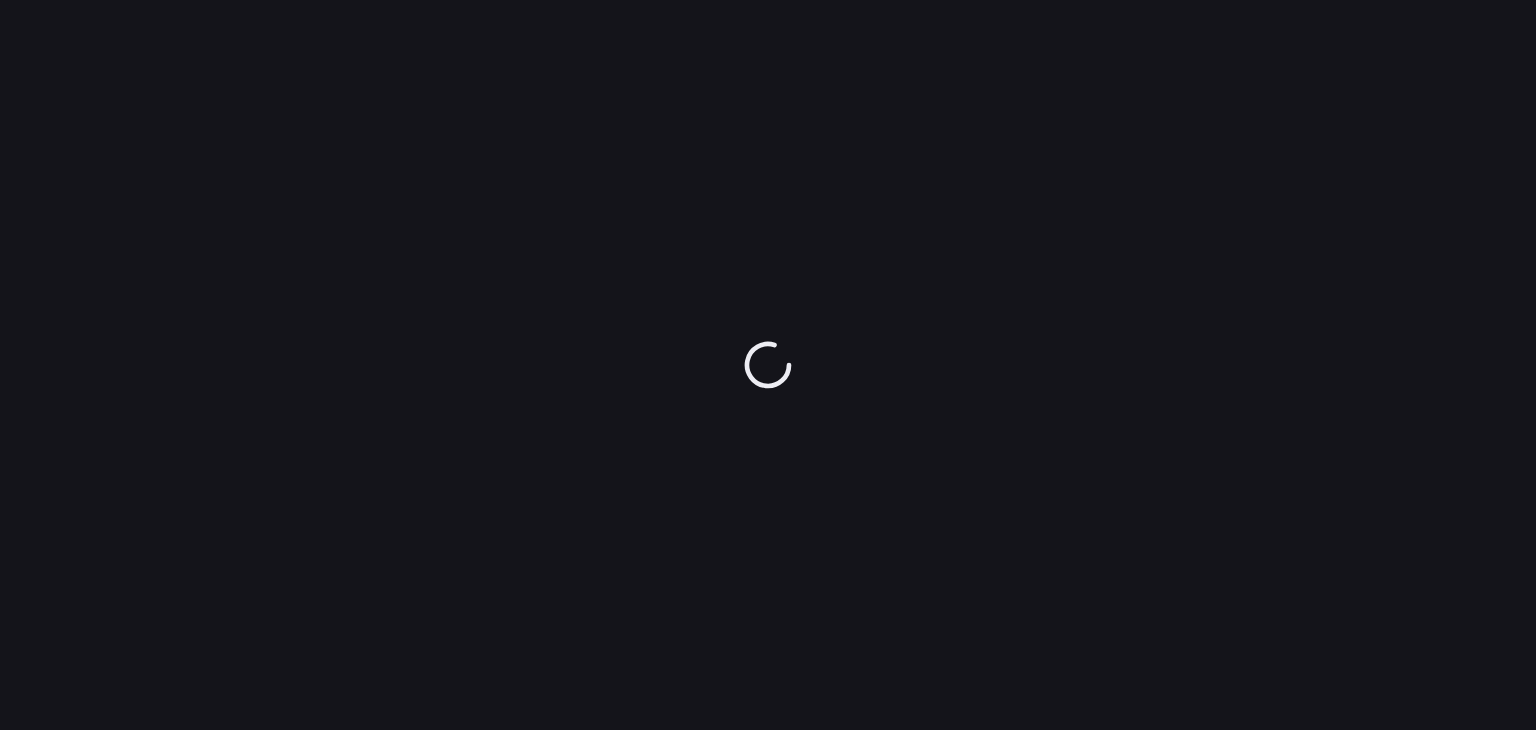 scroll, scrollTop: 0, scrollLeft: 0, axis: both 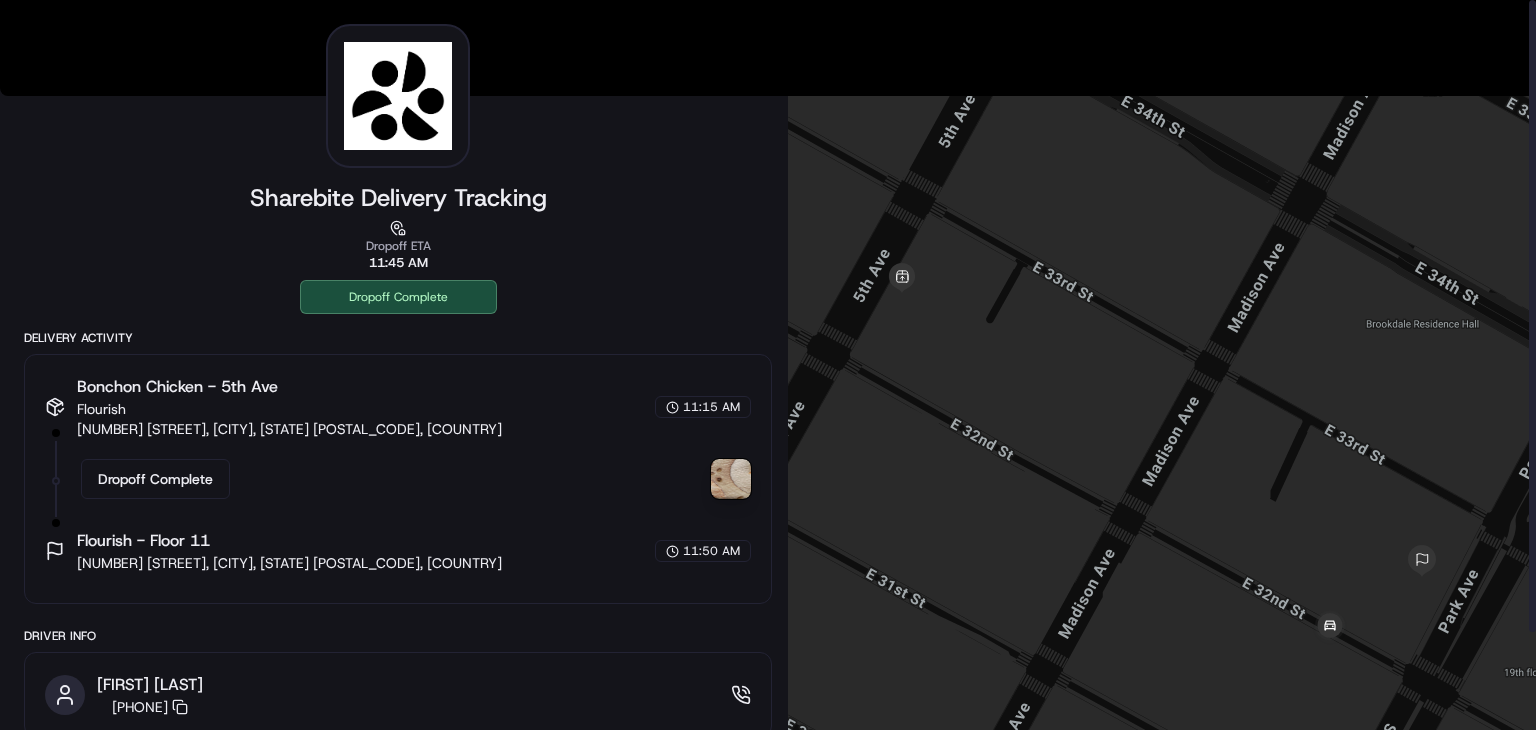 click at bounding box center (731, 479) 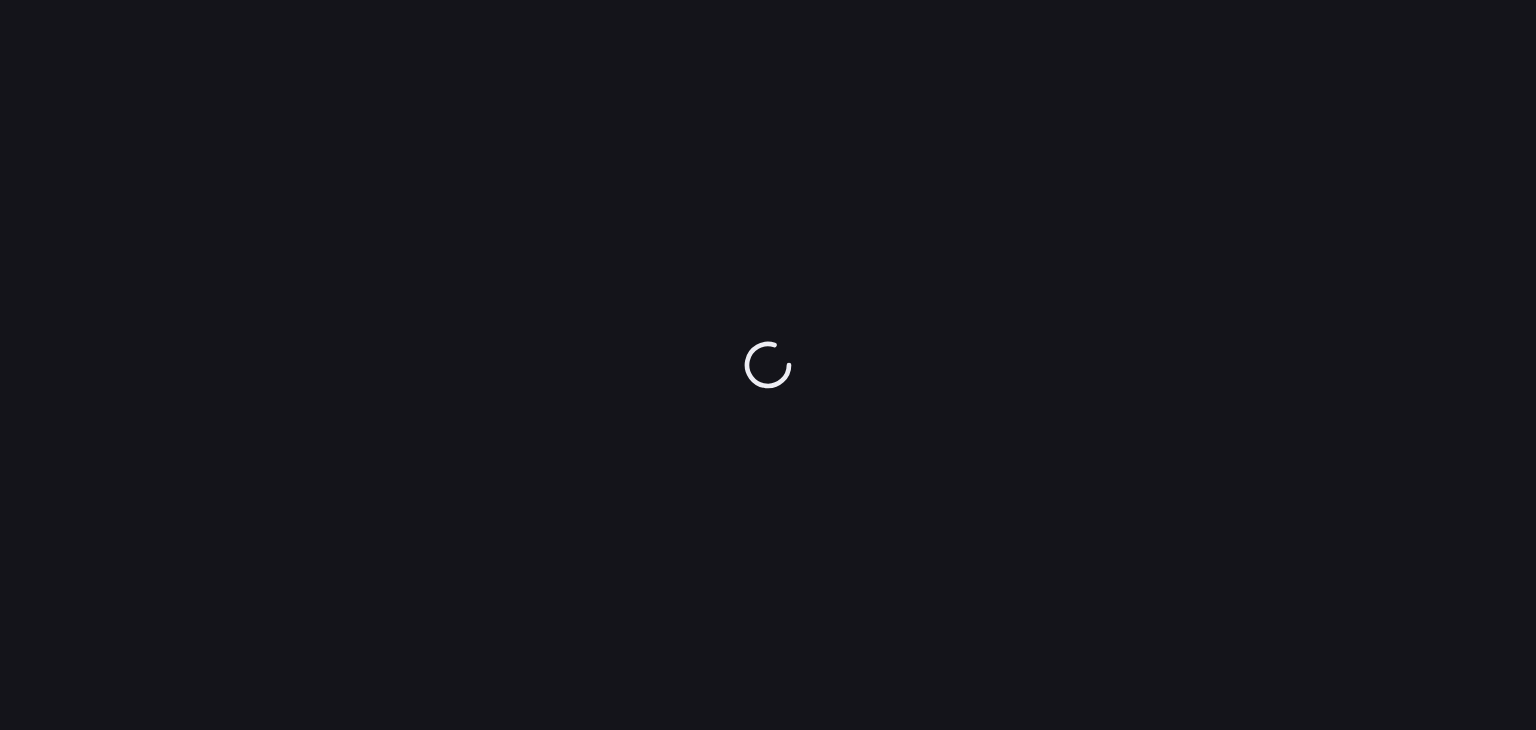 scroll, scrollTop: 0, scrollLeft: 0, axis: both 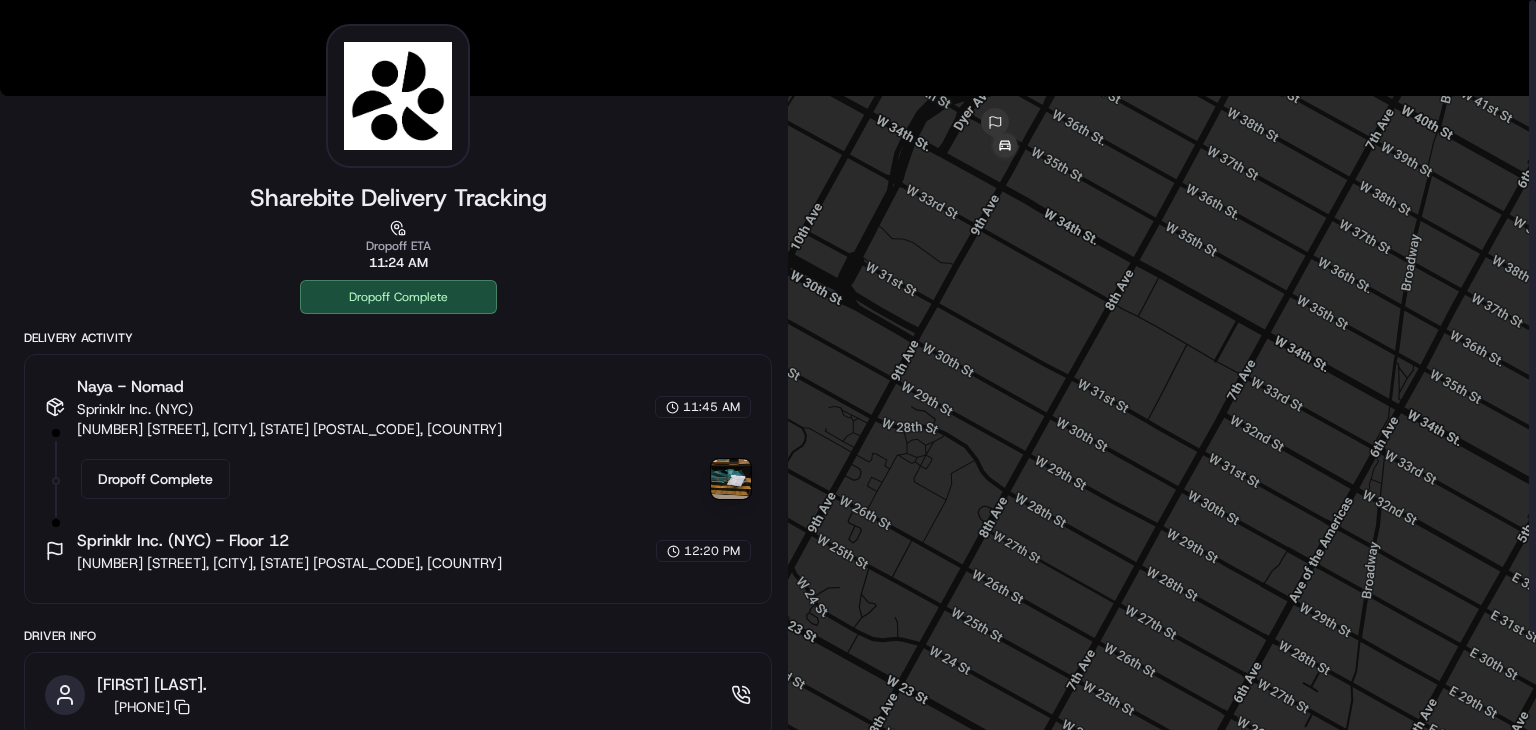 click at bounding box center (731, 479) 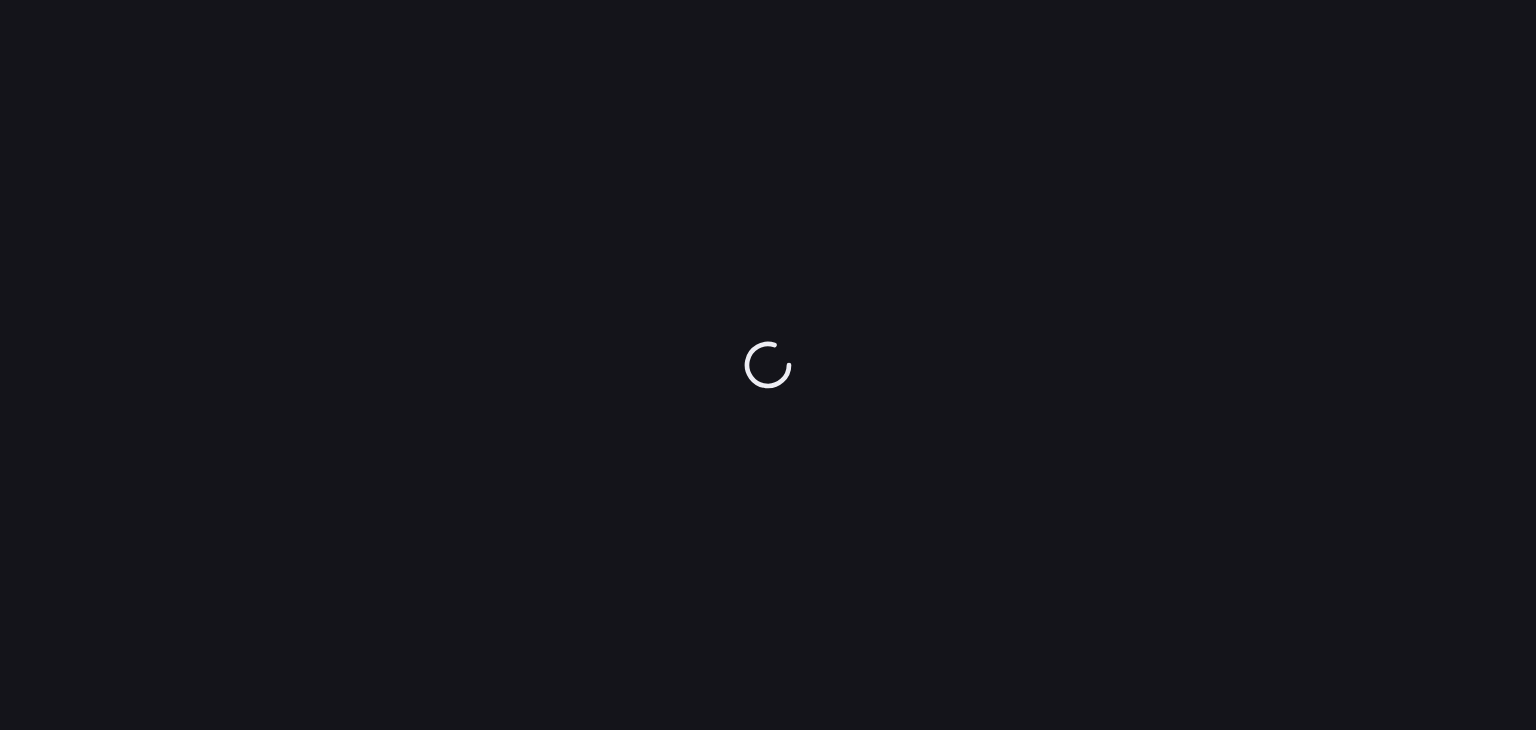scroll, scrollTop: 0, scrollLeft: 0, axis: both 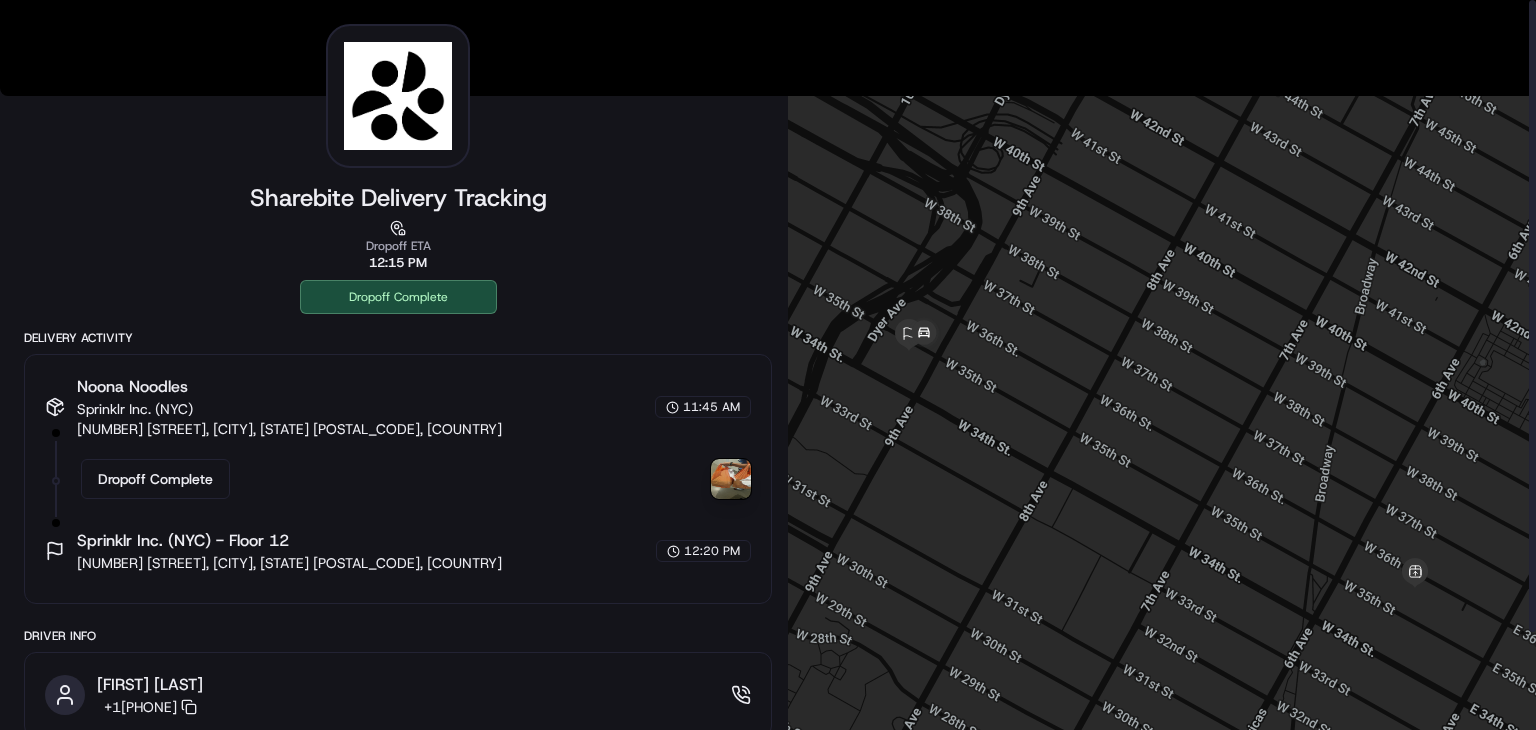 click at bounding box center [731, 479] 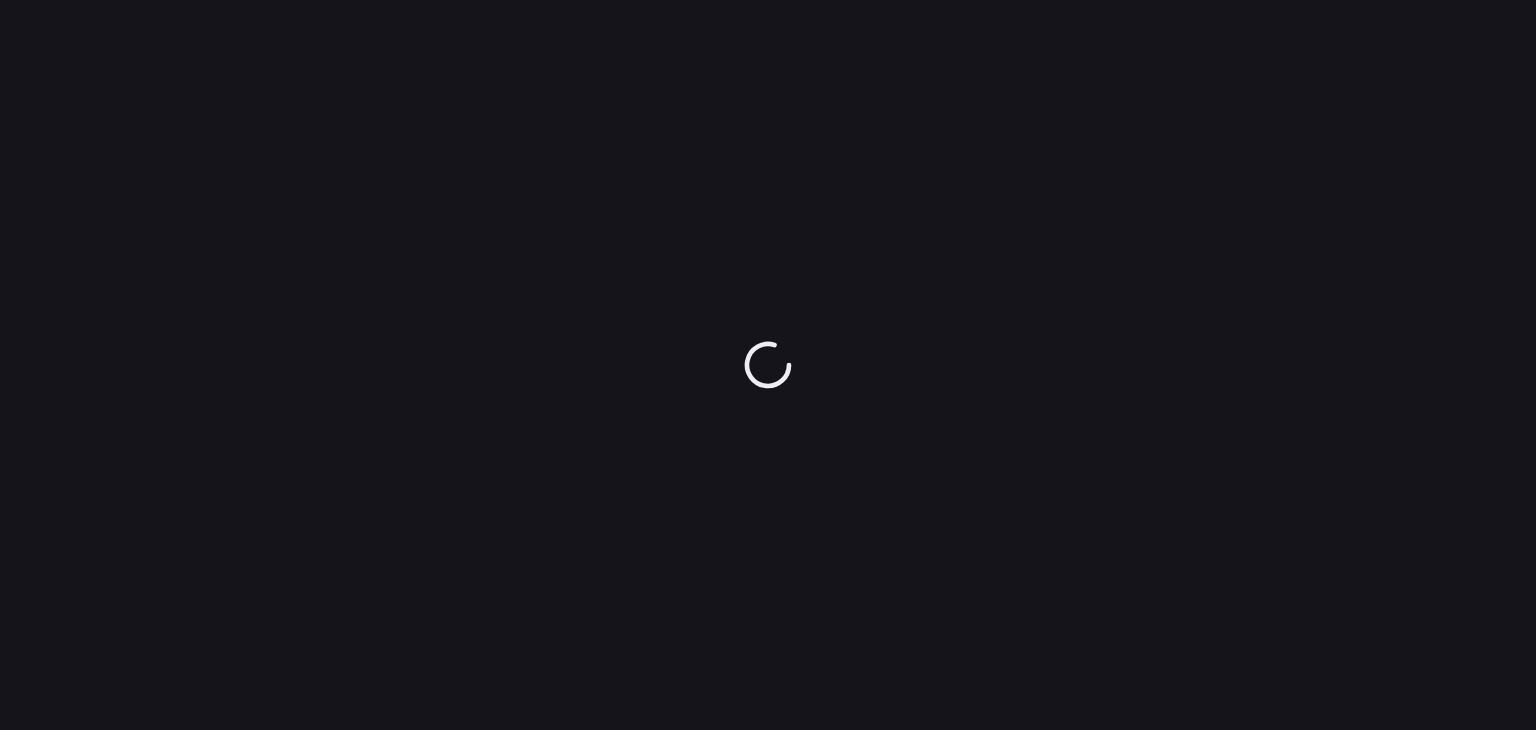 scroll, scrollTop: 0, scrollLeft: 0, axis: both 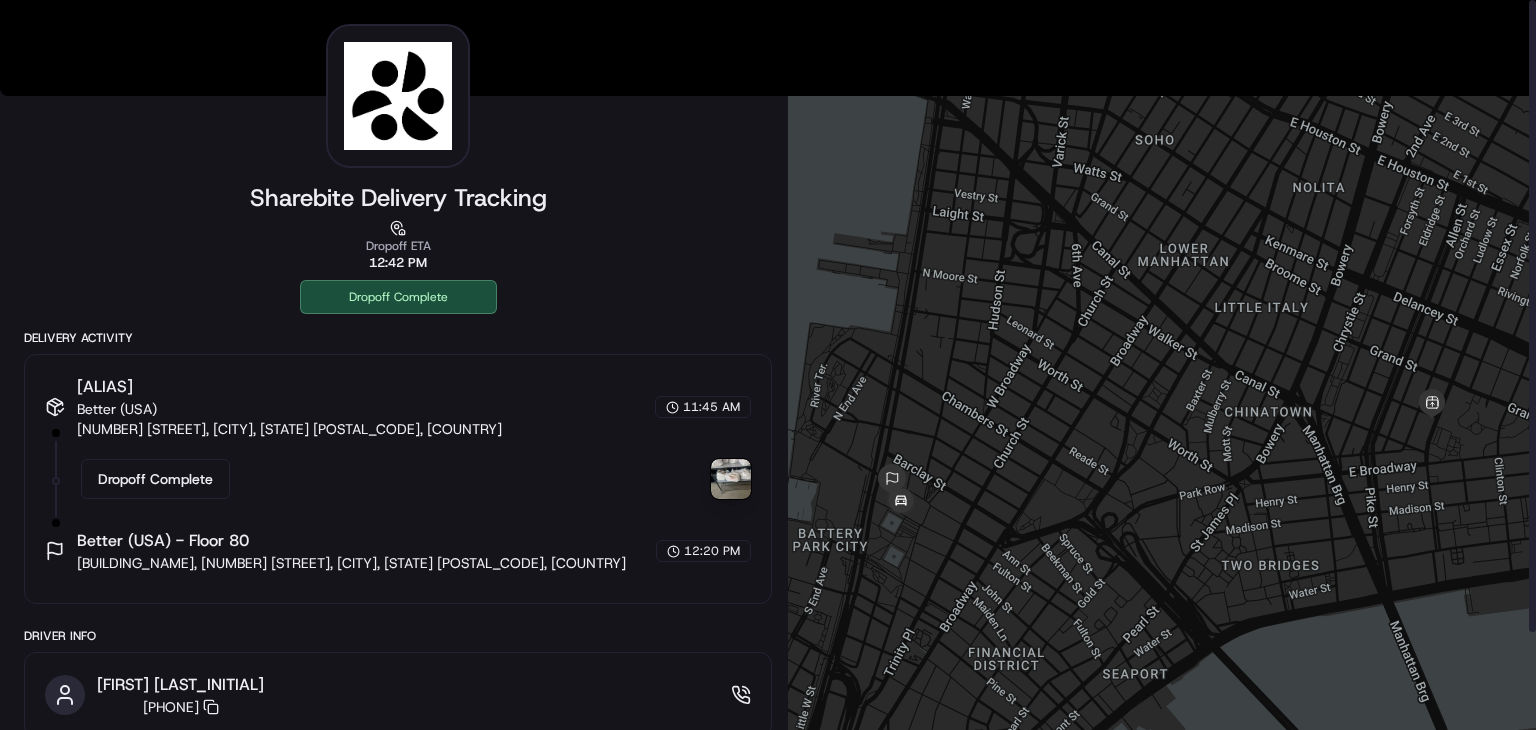 click at bounding box center [731, 479] 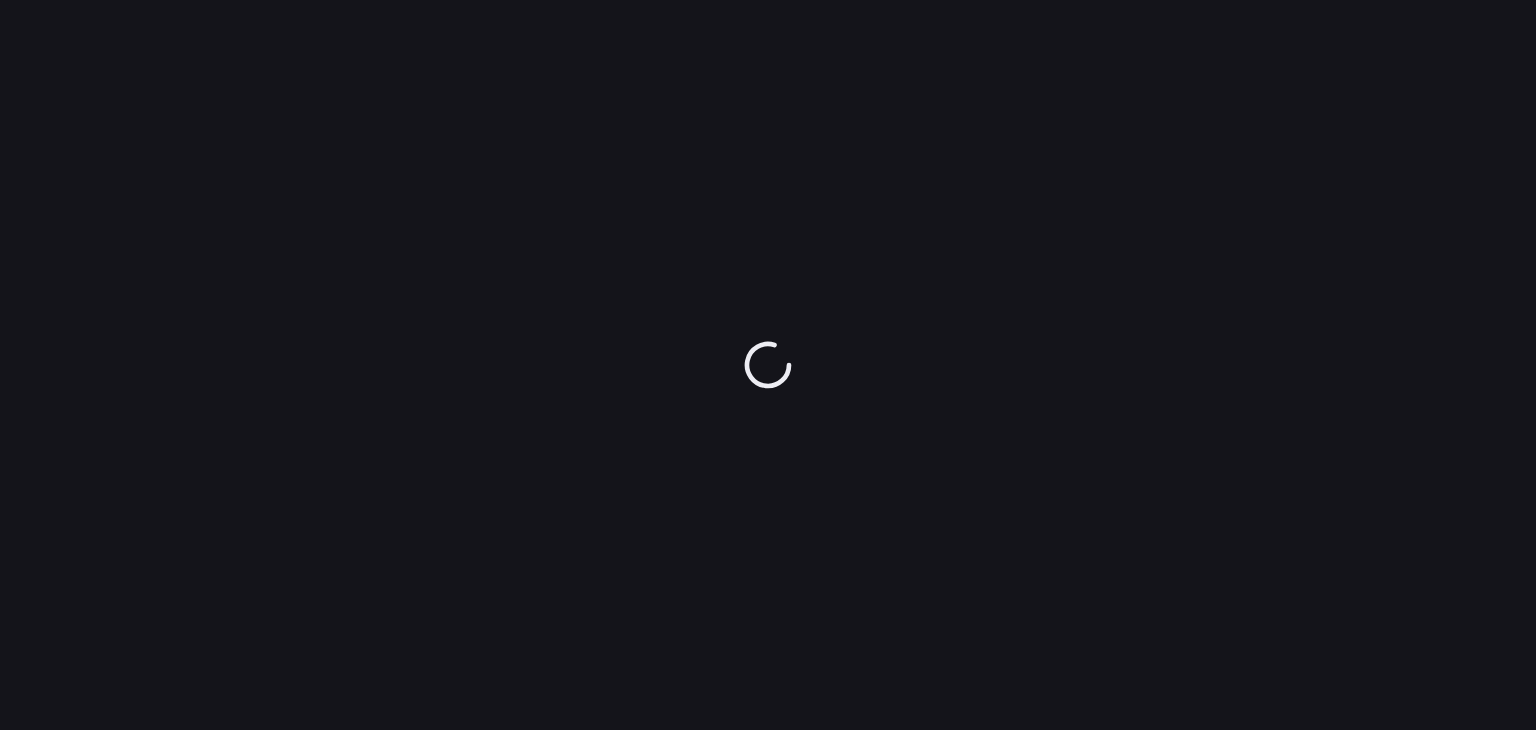 scroll, scrollTop: 0, scrollLeft: 0, axis: both 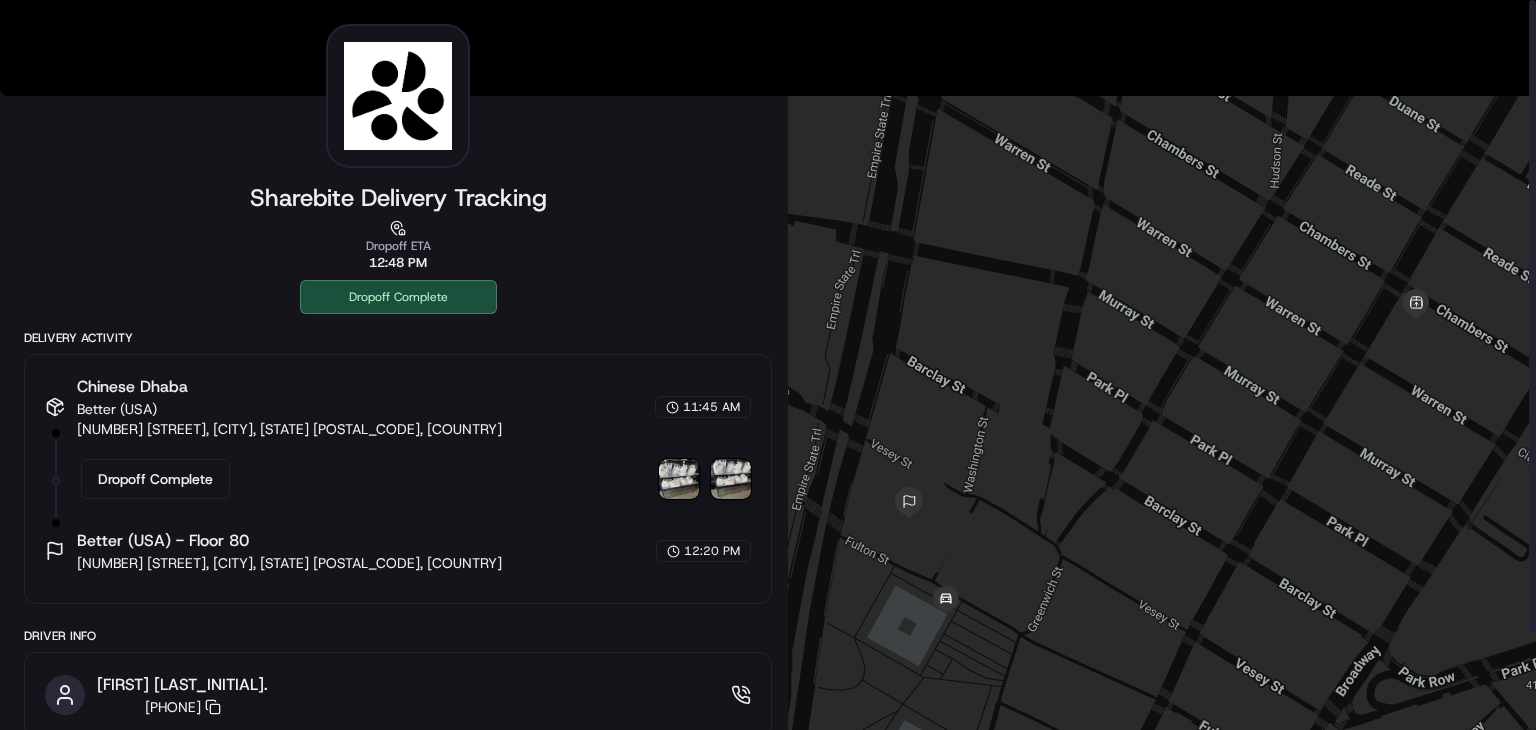 click at bounding box center [679, 479] 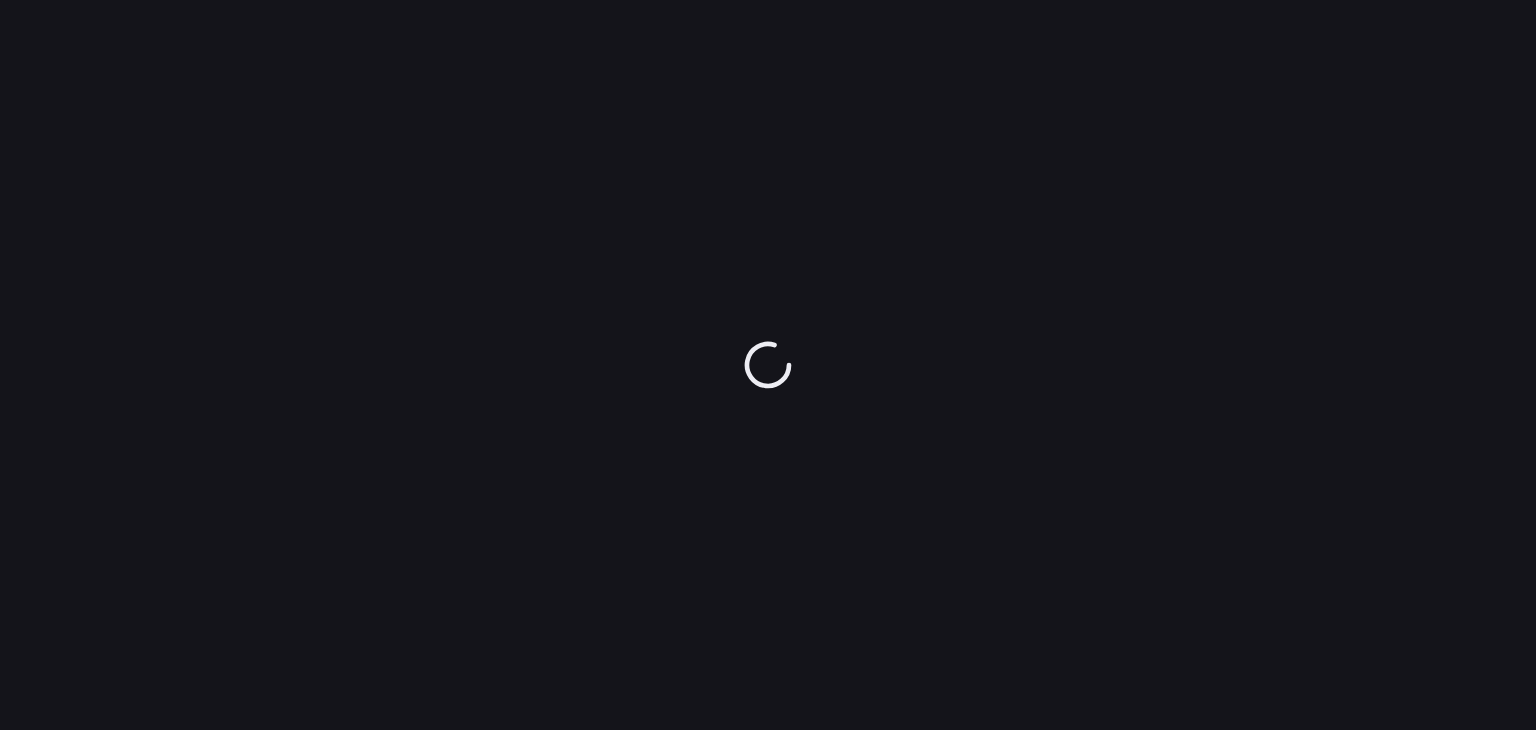 scroll, scrollTop: 0, scrollLeft: 0, axis: both 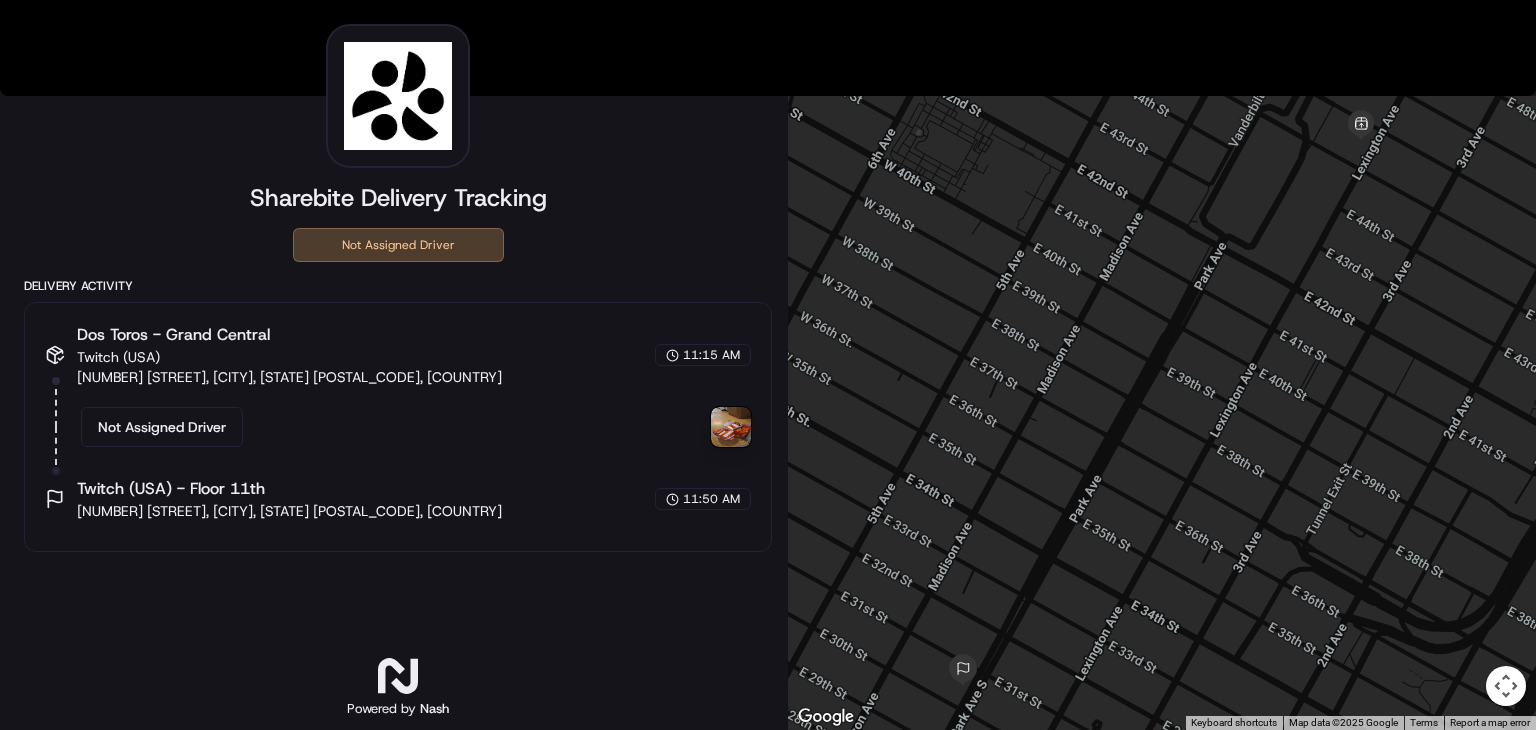 click at bounding box center (731, 427) 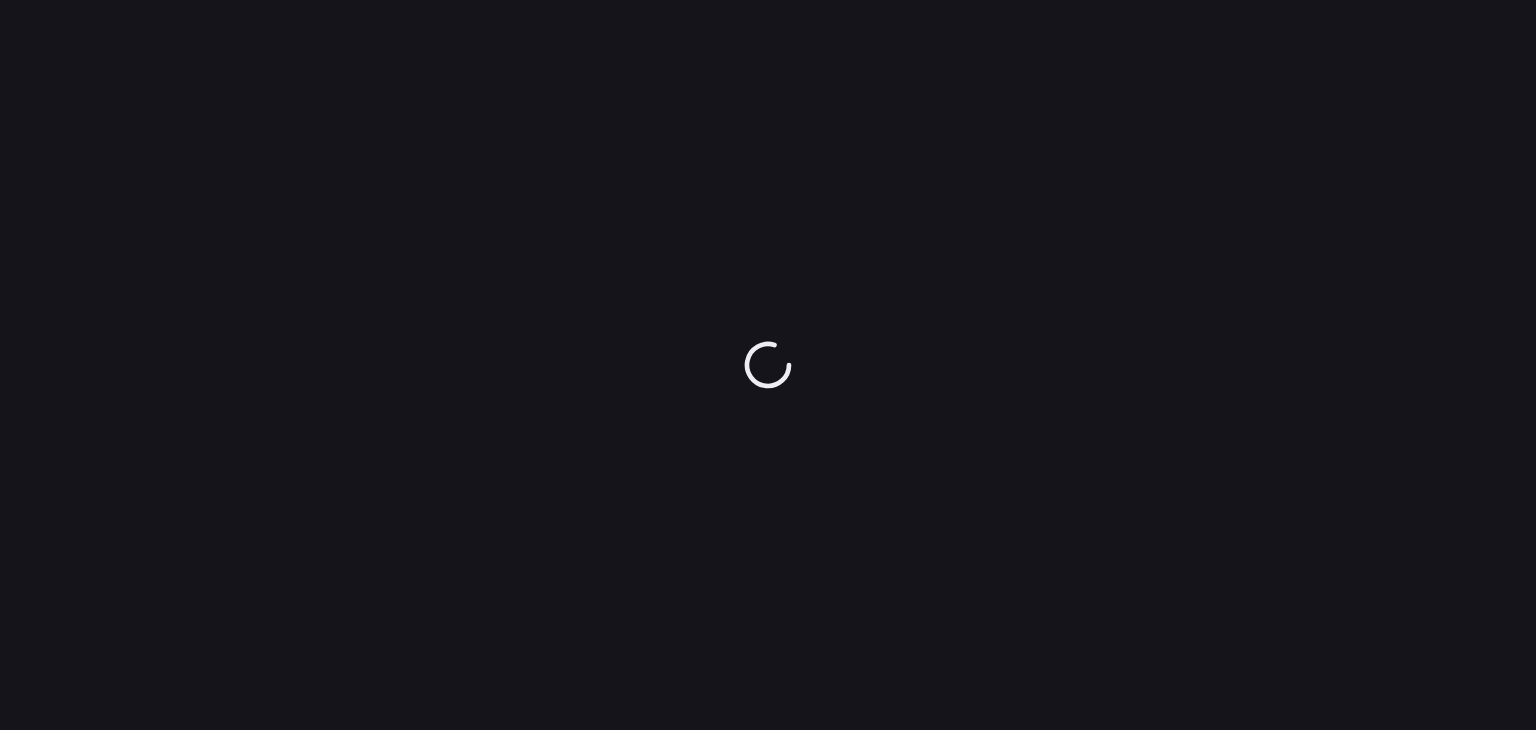 scroll, scrollTop: 0, scrollLeft: 0, axis: both 